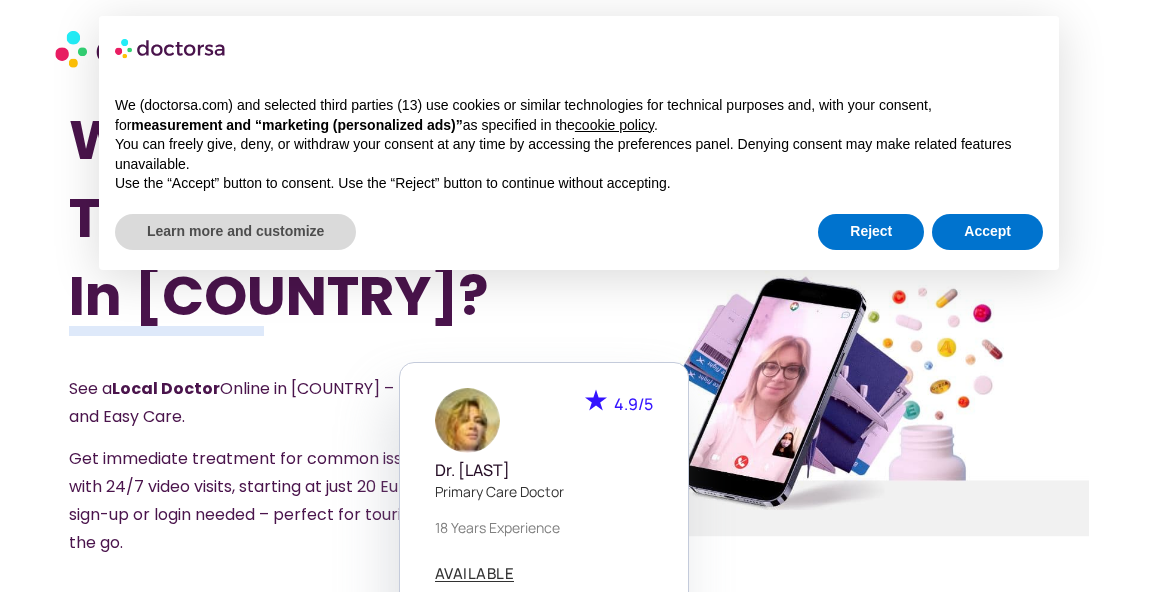 scroll, scrollTop: 75, scrollLeft: 0, axis: vertical 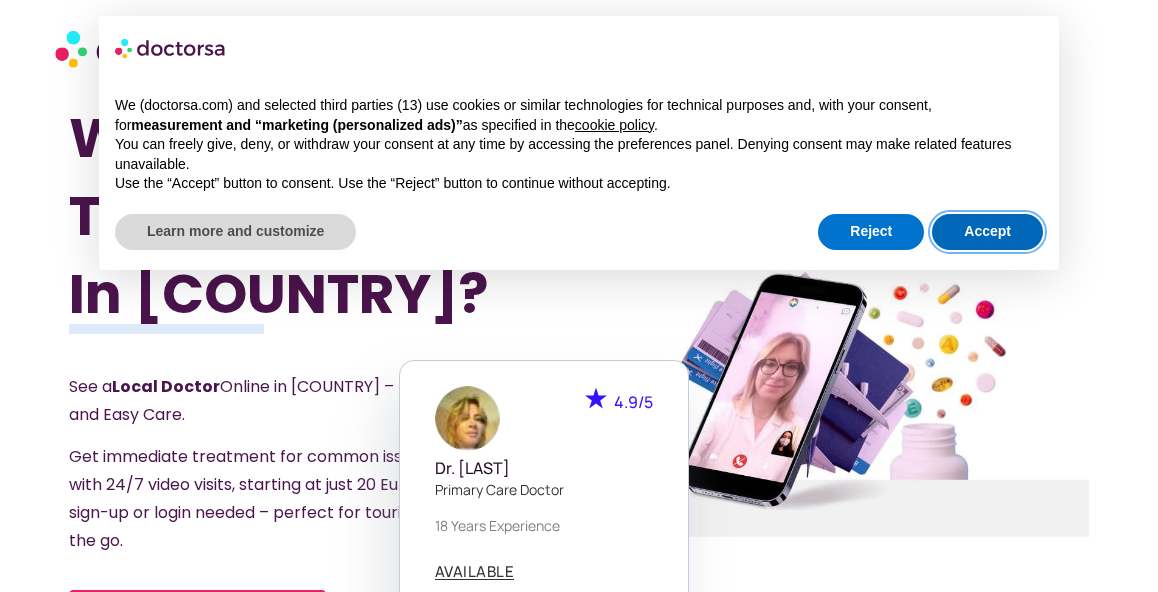 click on "Accept" at bounding box center [987, 232] 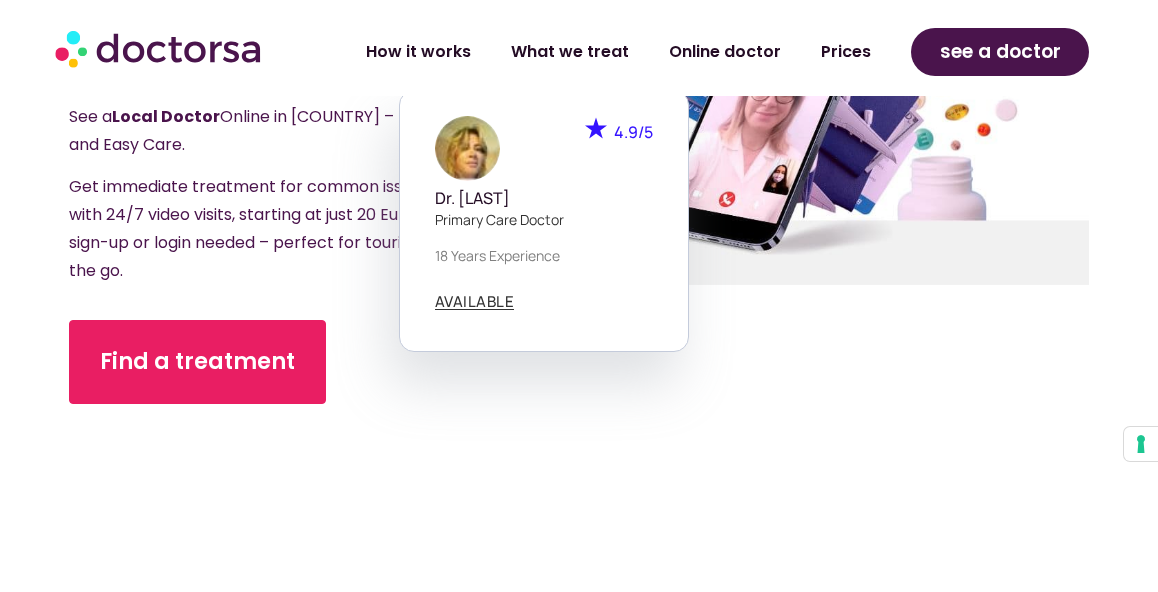scroll, scrollTop: 404, scrollLeft: 0, axis: vertical 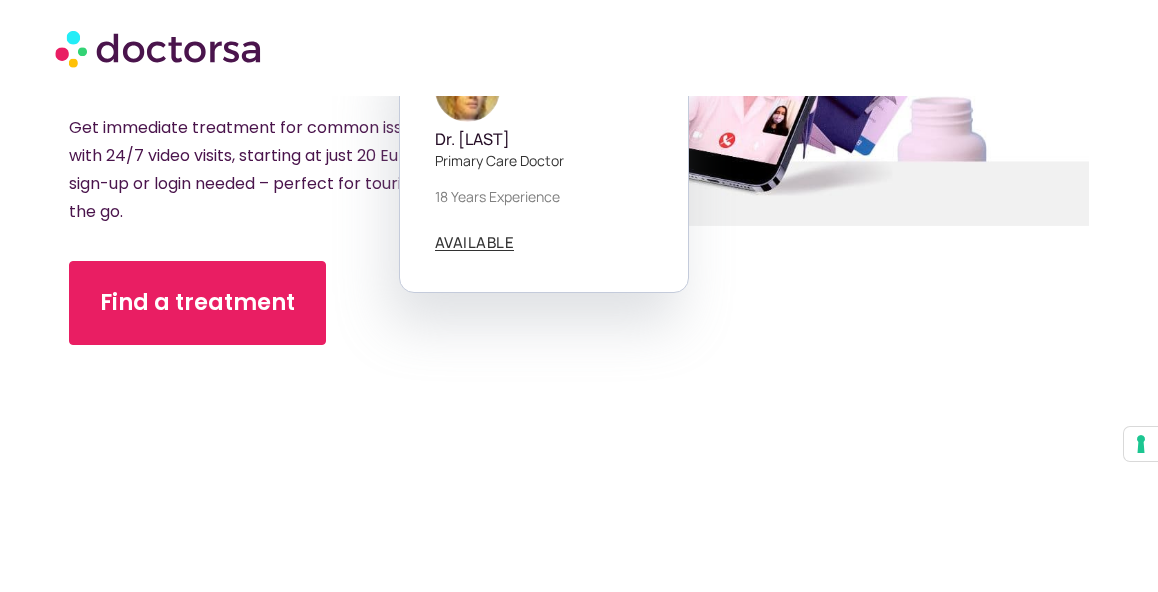click on "Got Sick  While Traveling  In [COUNTRY]?
See a  Local Doctor  Online in [COUNTRY] – Fast and Easy Care.
Get immediate treatment for common issues with 24/7 video visits, starting at just 20 Euro. No sign-up or login needed – perfect for tourists on the go.
Find a treatment" at bounding box center [324, 72] 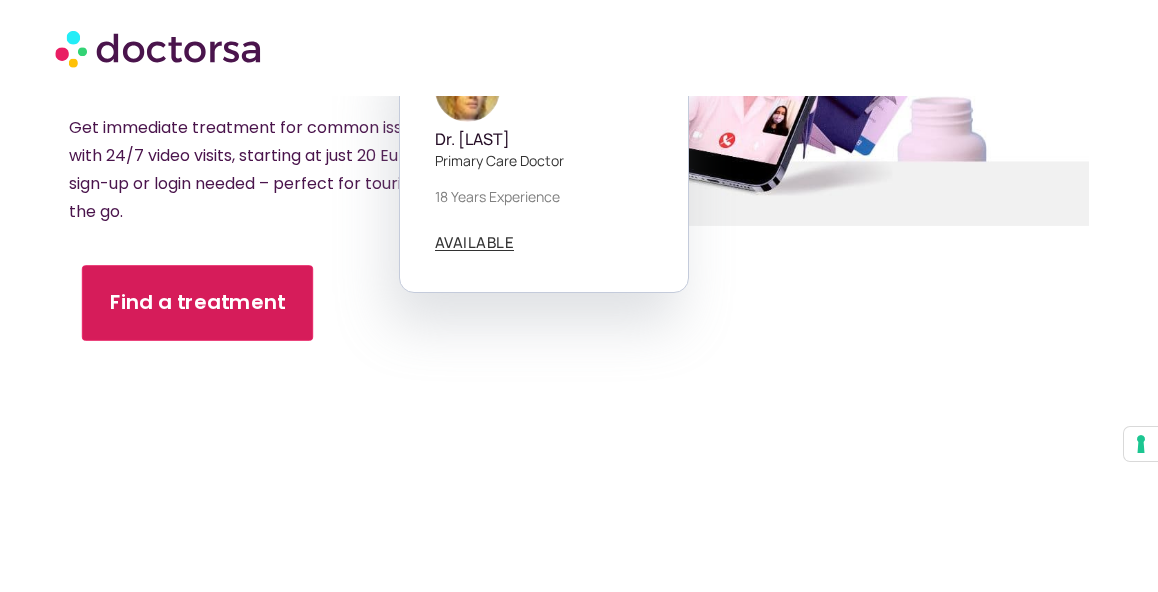 click on "Find a treatment" at bounding box center (197, 303) 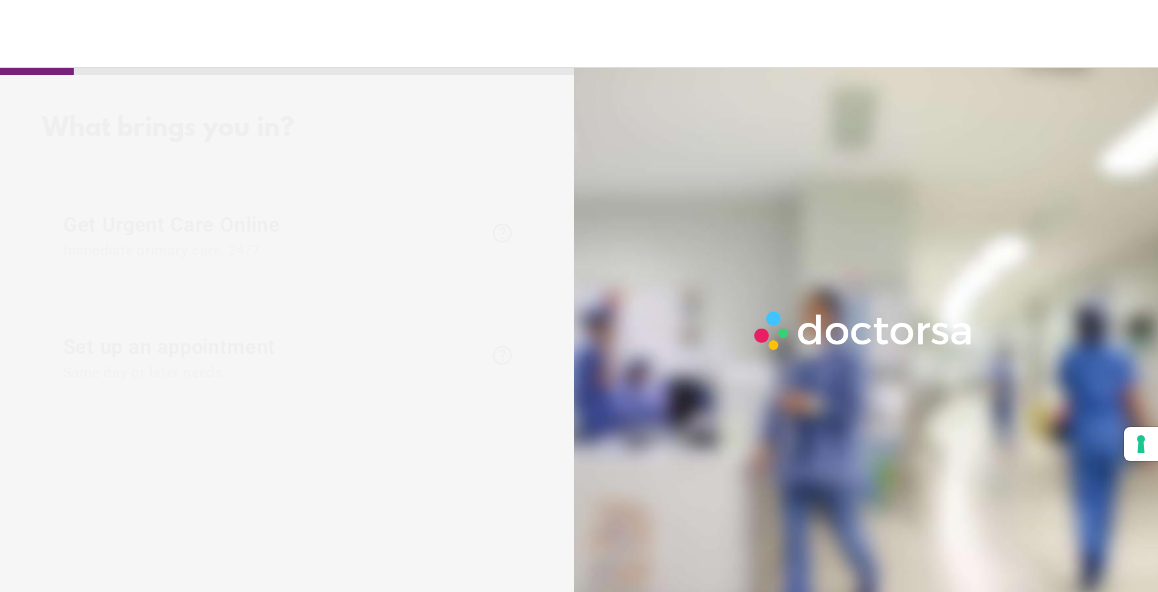 scroll, scrollTop: 0, scrollLeft: 0, axis: both 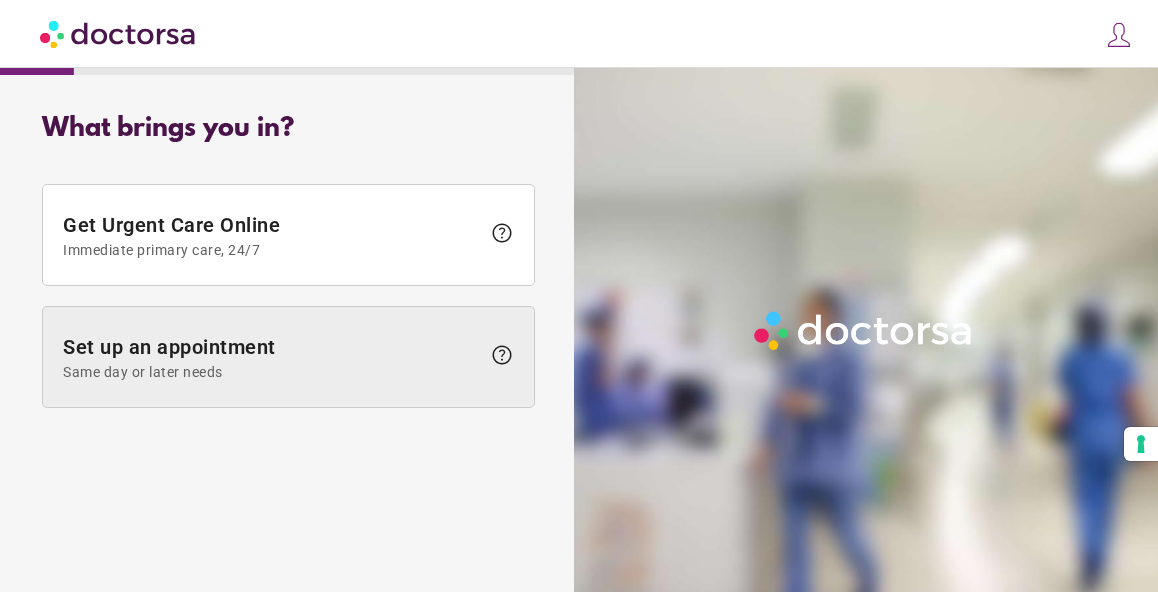 click on "Set up an appointment
Same day or later needs" at bounding box center [271, 357] 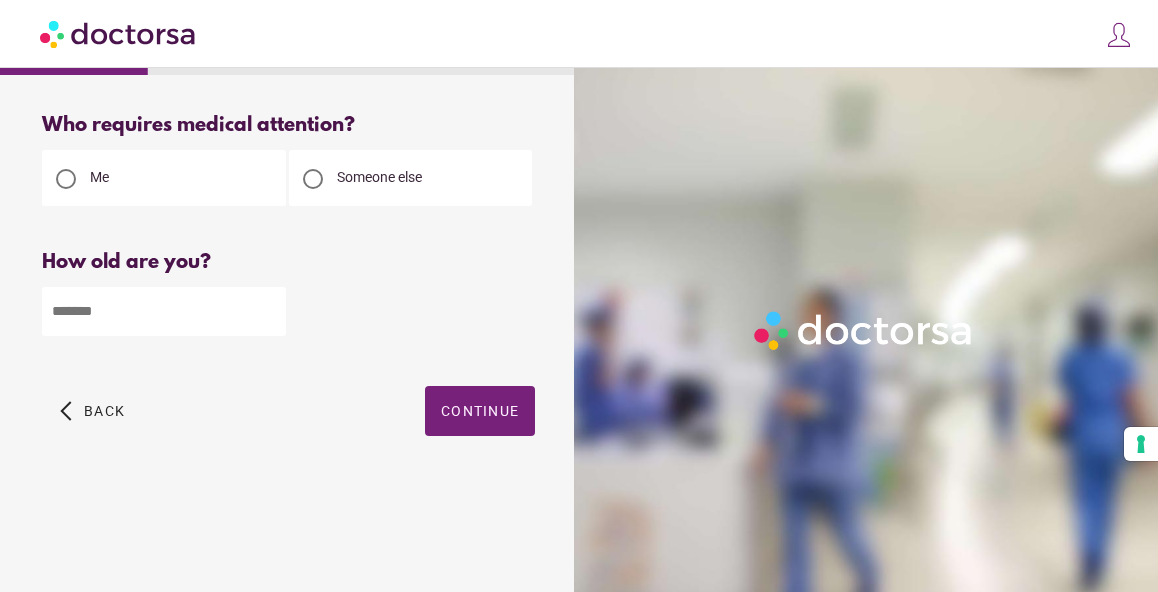 click at bounding box center [164, 311] 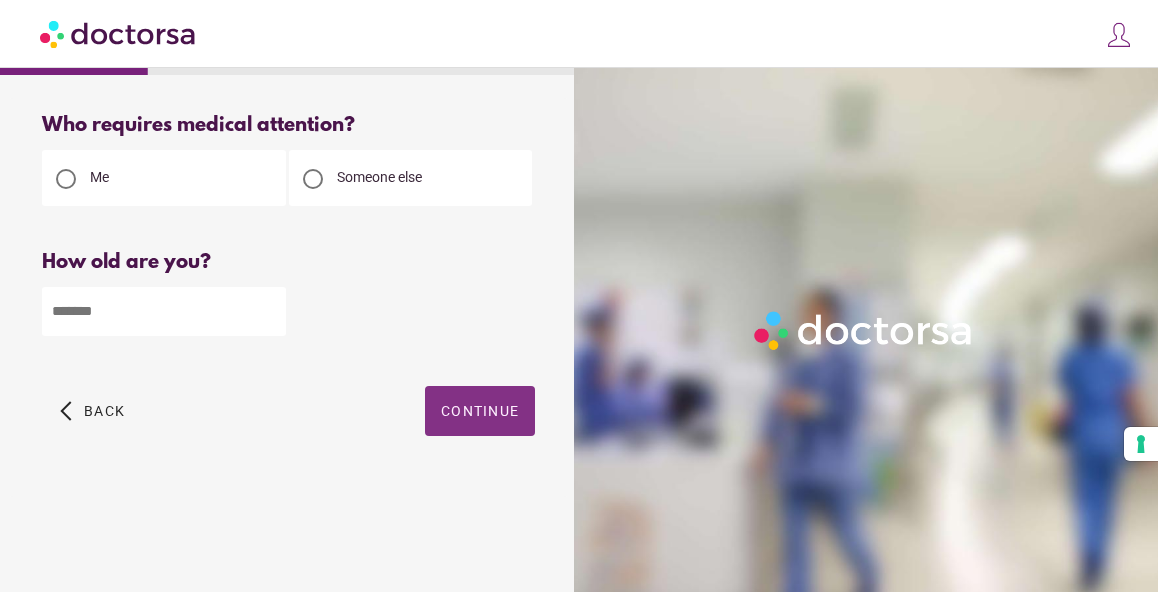 type on "**" 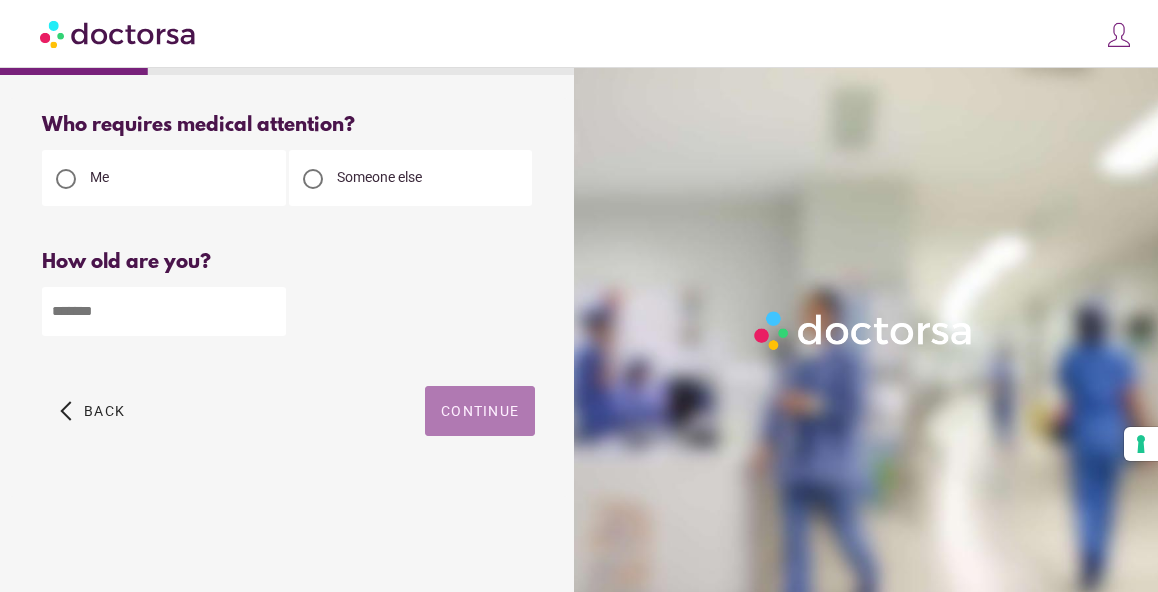 click on "Continue" at bounding box center [480, 411] 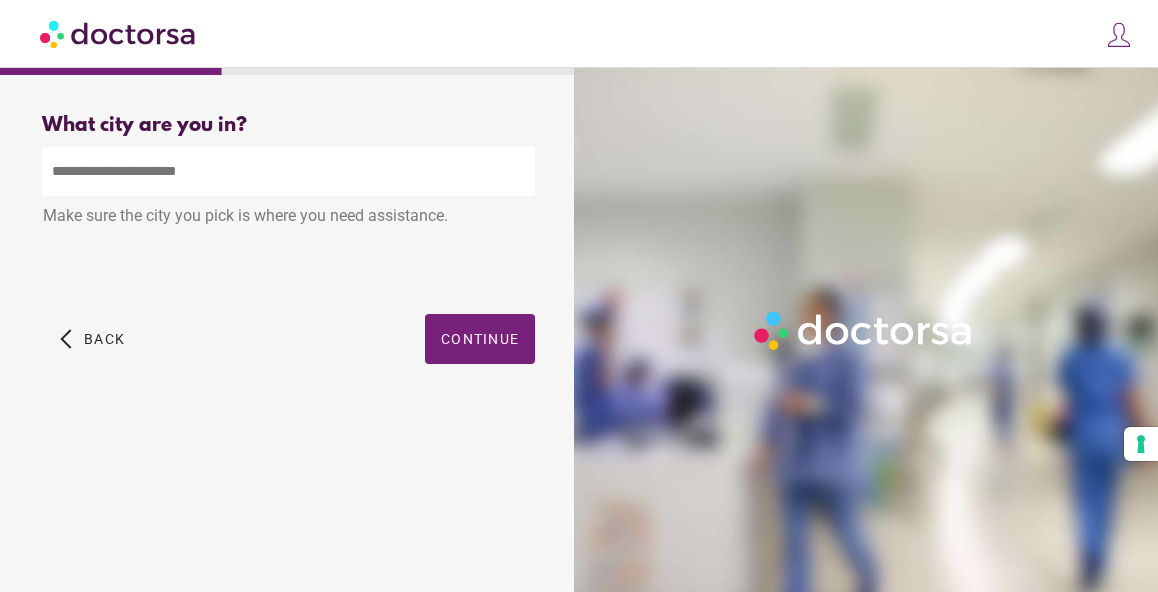 drag, startPoint x: 301, startPoint y: 192, endPoint x: 303, endPoint y: 177, distance: 15.132746 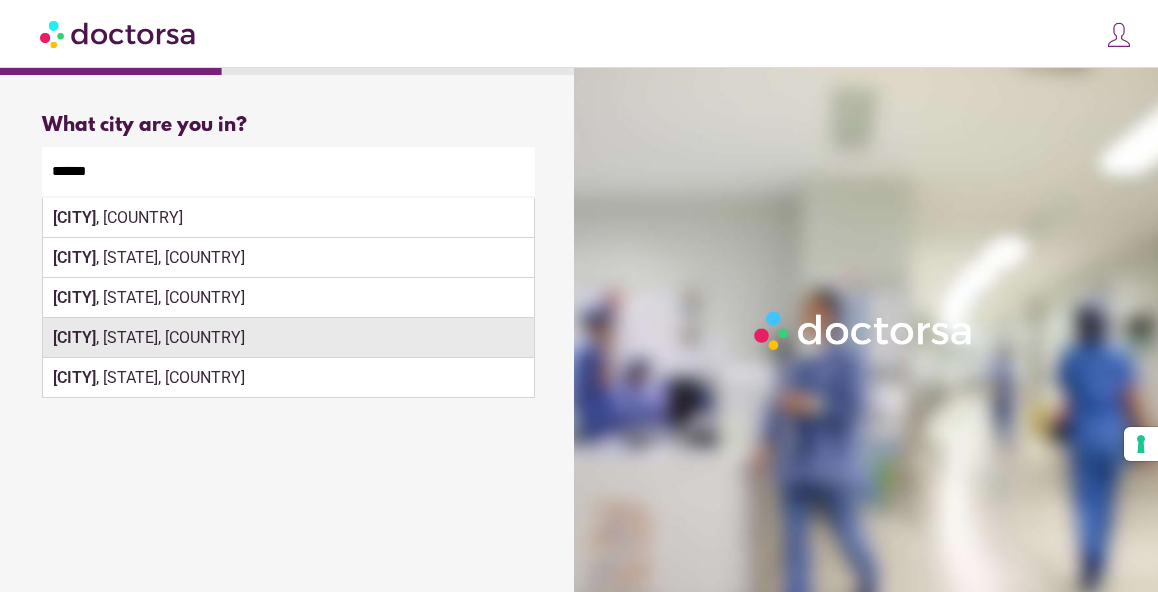 click on "Berlin , WI, USA" at bounding box center (288, 338) 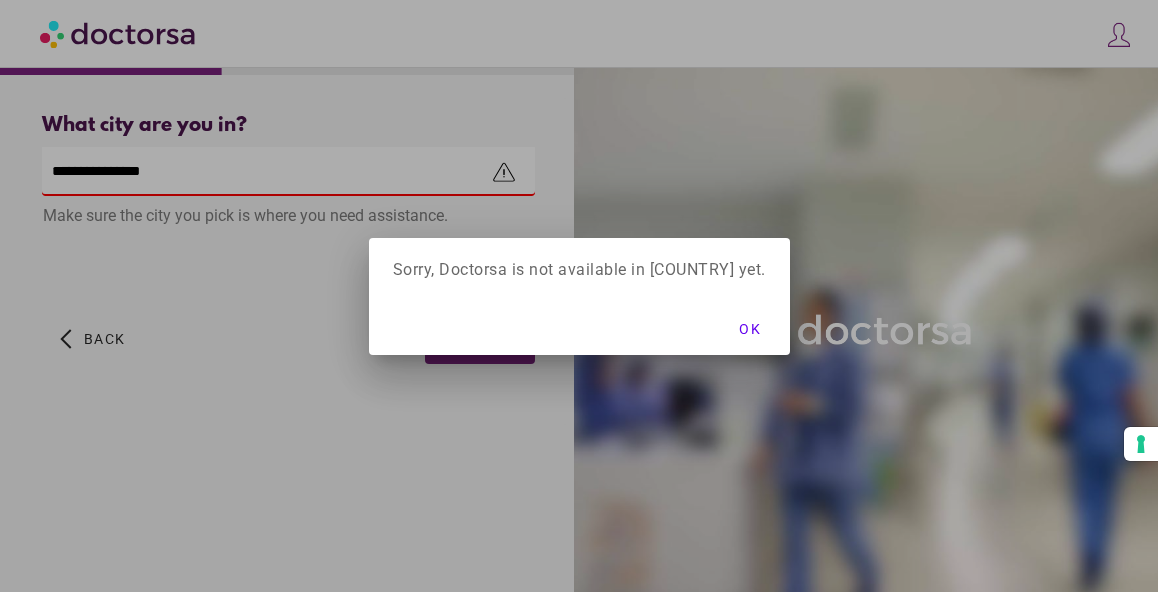 click at bounding box center [579, 296] 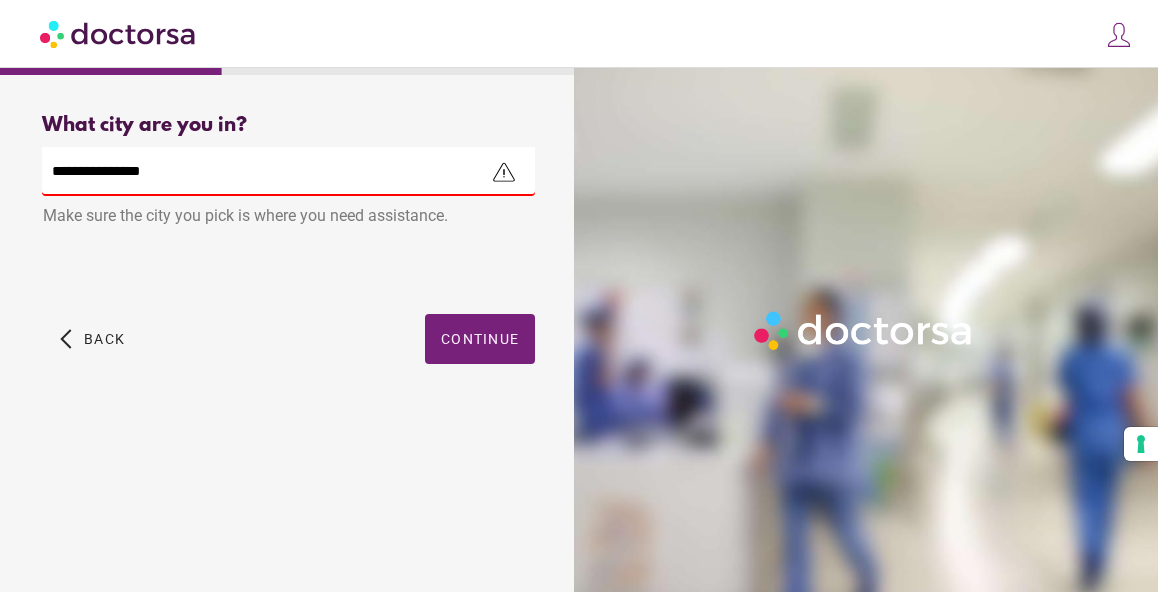 click on "**********" at bounding box center [288, 171] 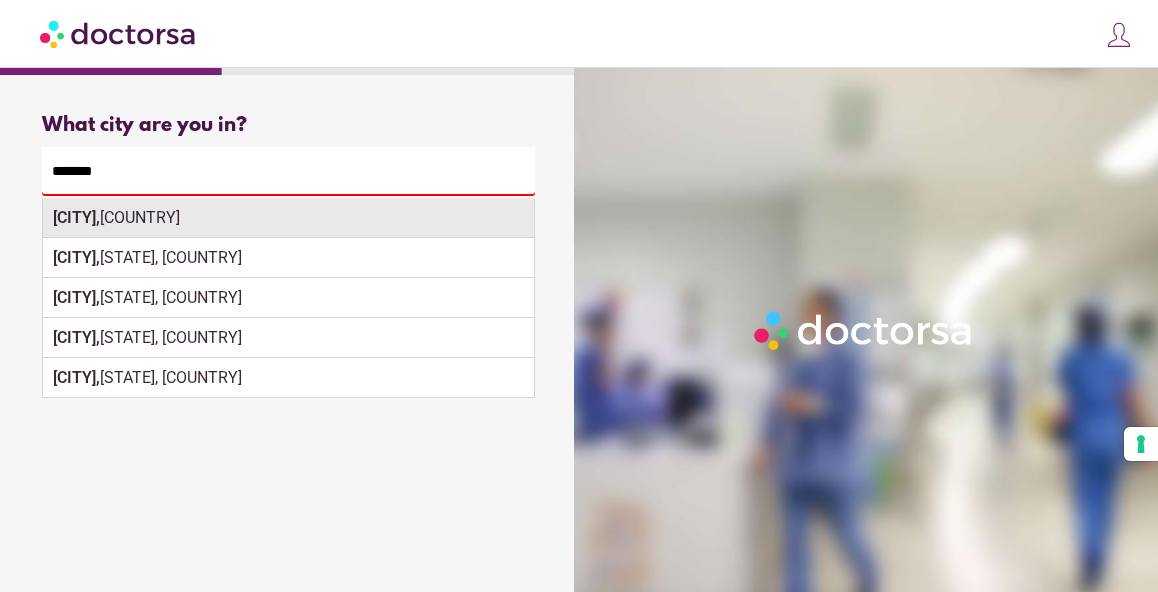 click on "Berlin,  Germany" at bounding box center [288, 218] 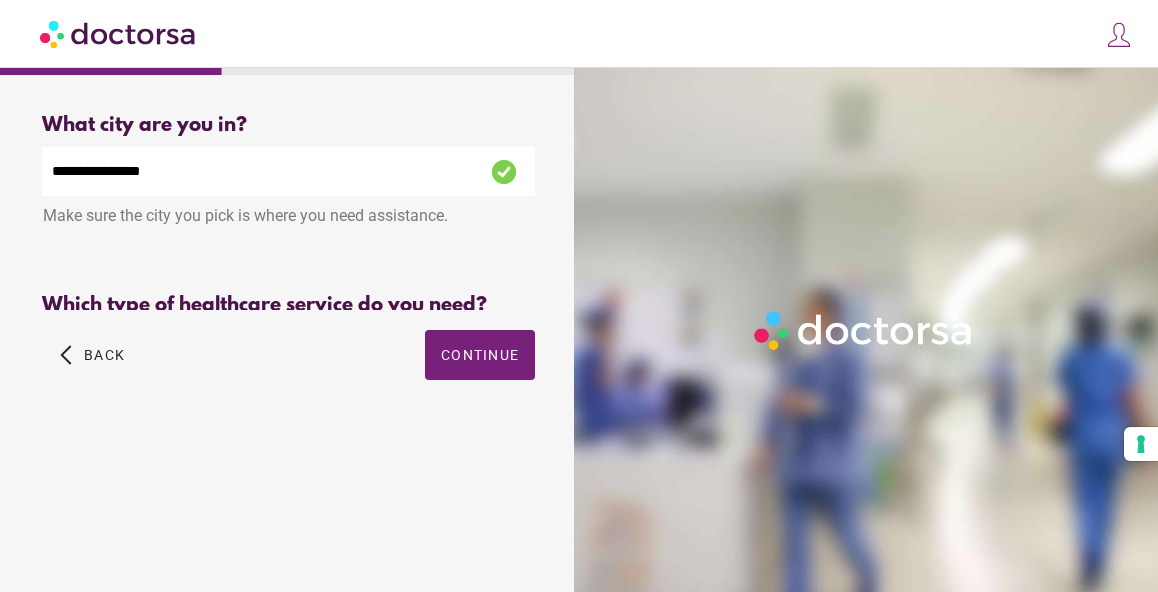 click on "**********" at bounding box center [288, 269] 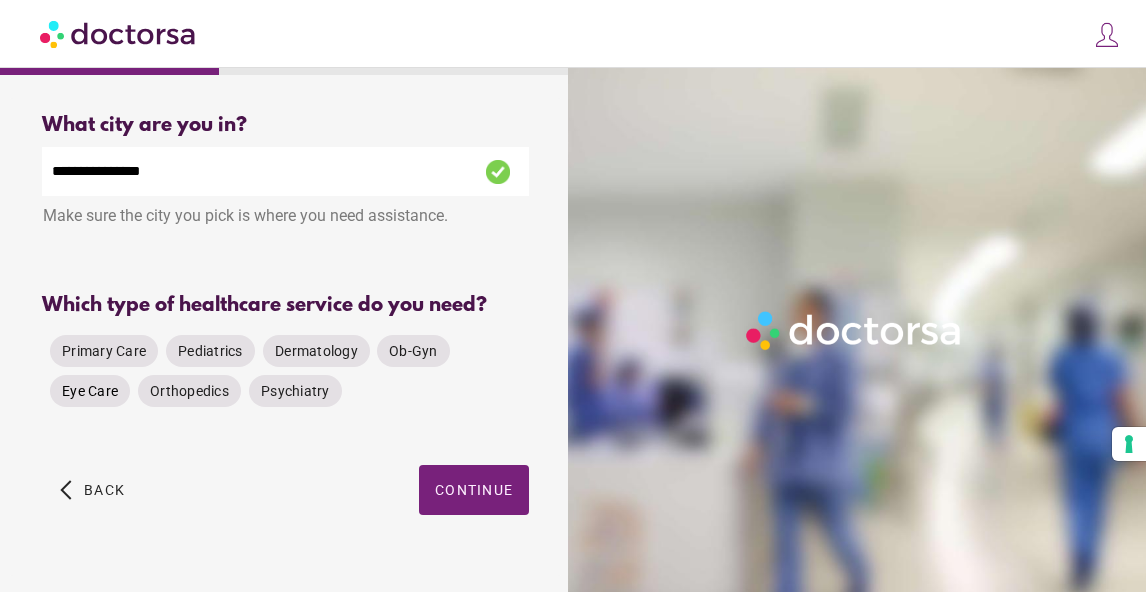 click on "Eye Care" at bounding box center (90, 391) 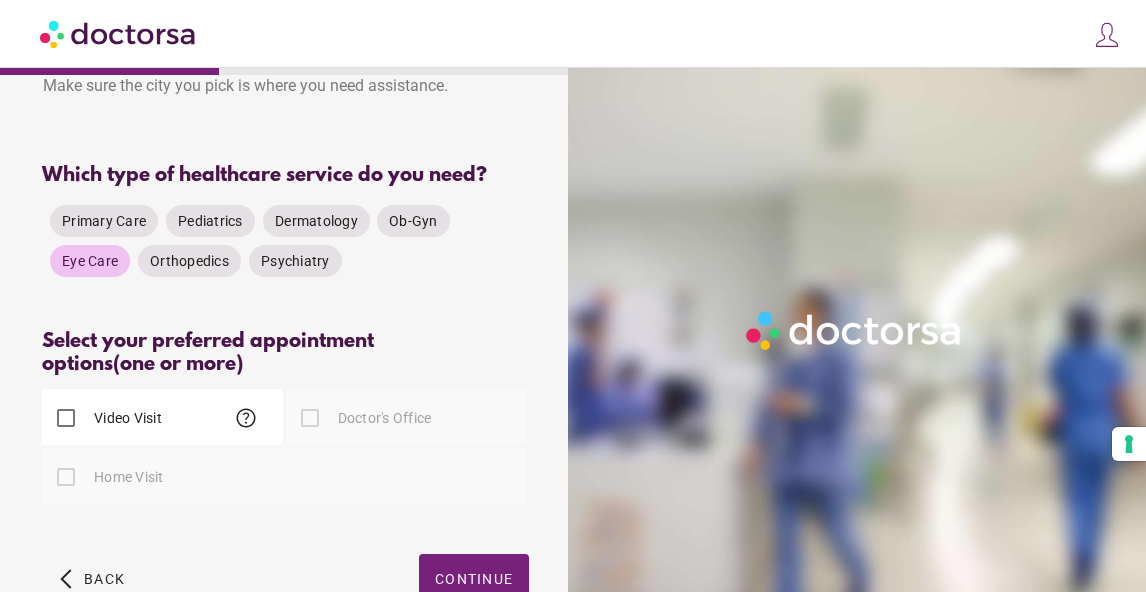 scroll, scrollTop: 237, scrollLeft: 0, axis: vertical 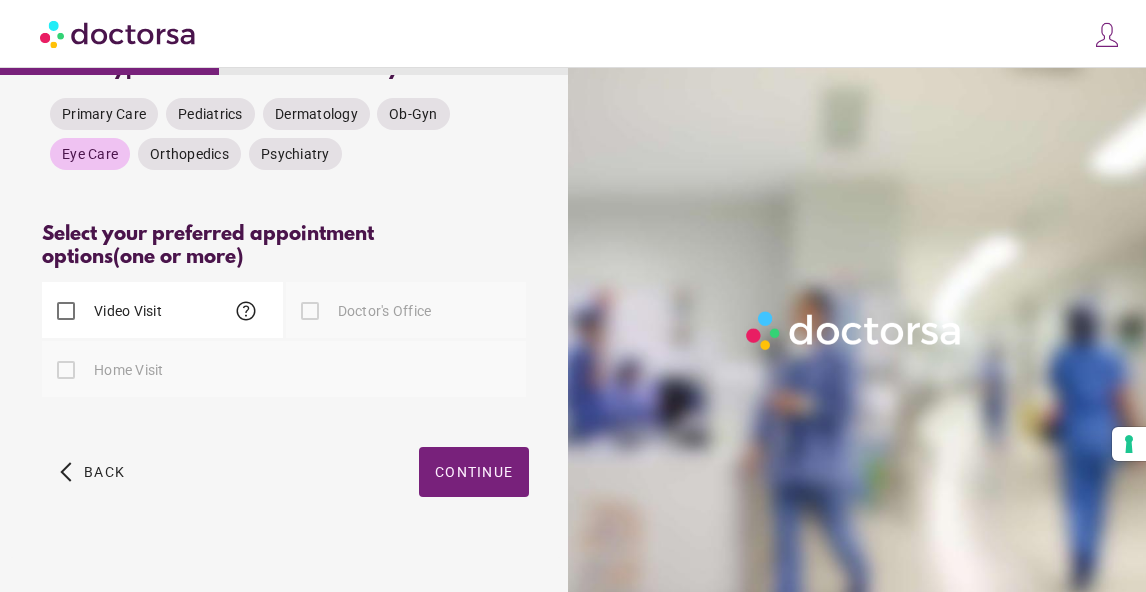 click on "help" at bounding box center [246, 311] 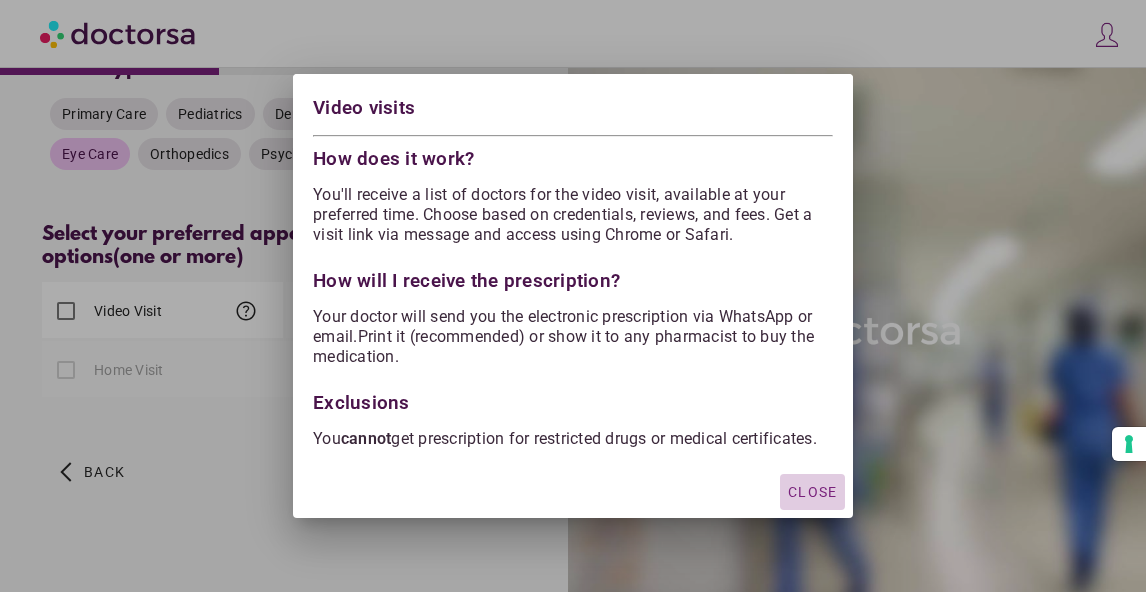 click at bounding box center (812, 492) 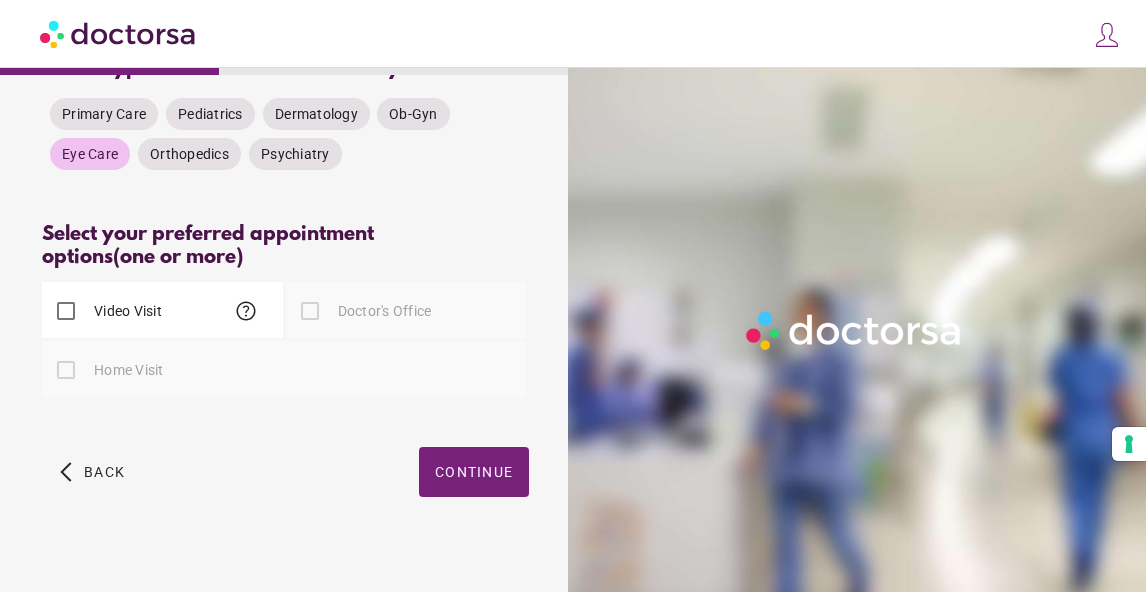 click on "Video Visit" at bounding box center [126, 311] 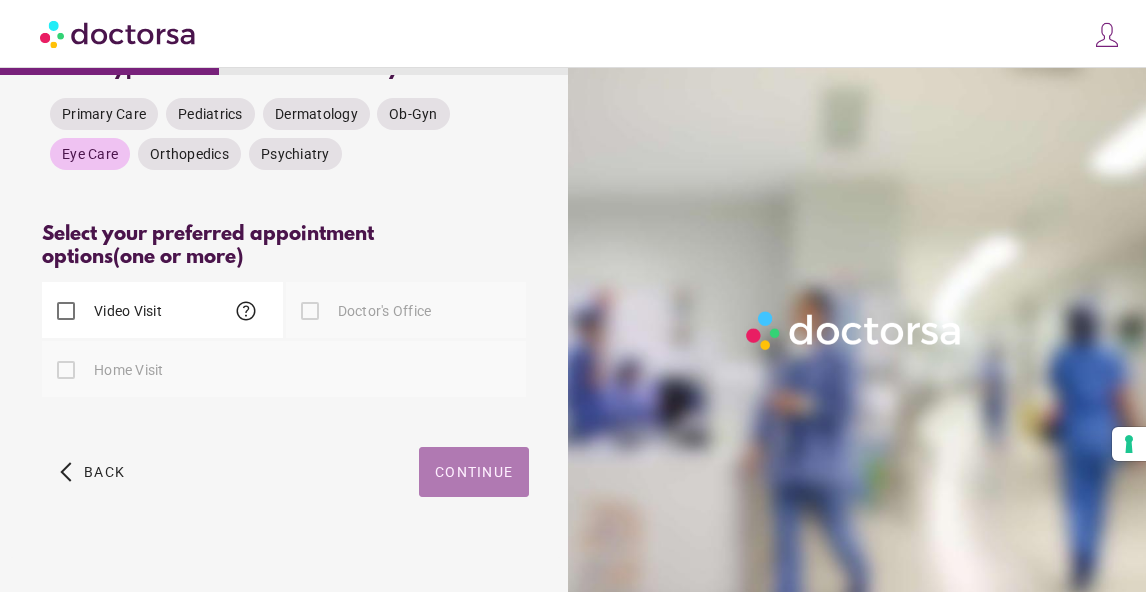 click on "Continue" at bounding box center [474, 472] 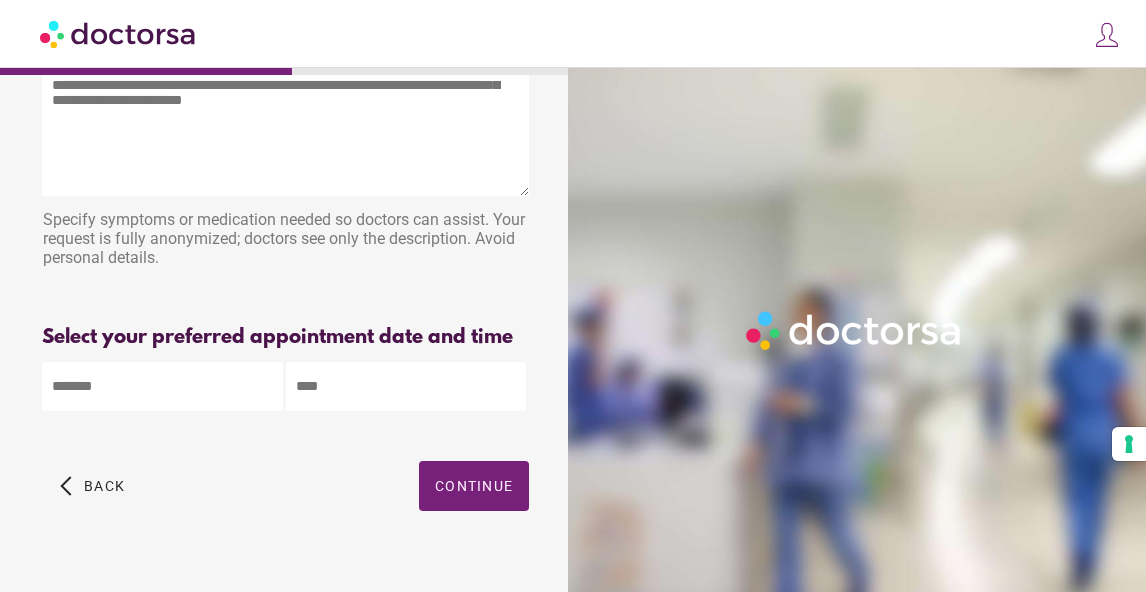 scroll, scrollTop: 115, scrollLeft: 0, axis: vertical 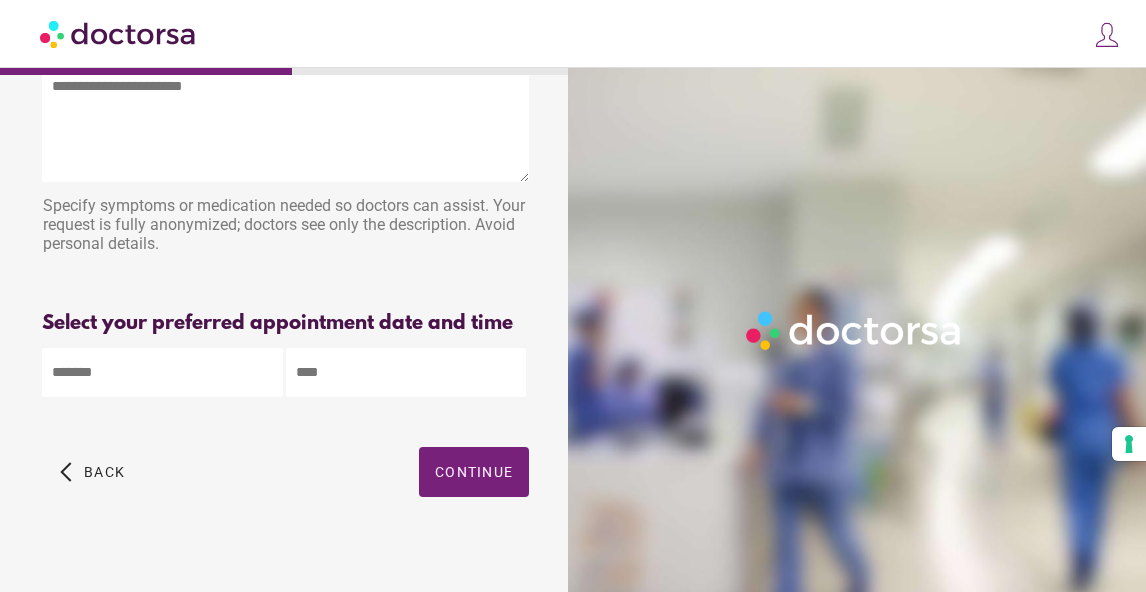 click at bounding box center (285, 107) 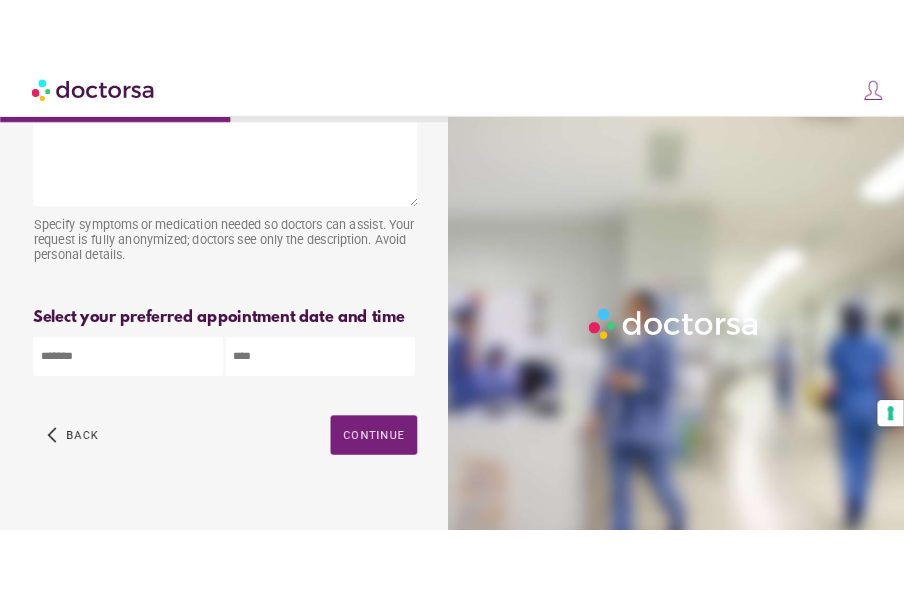 scroll, scrollTop: 0, scrollLeft: 0, axis: both 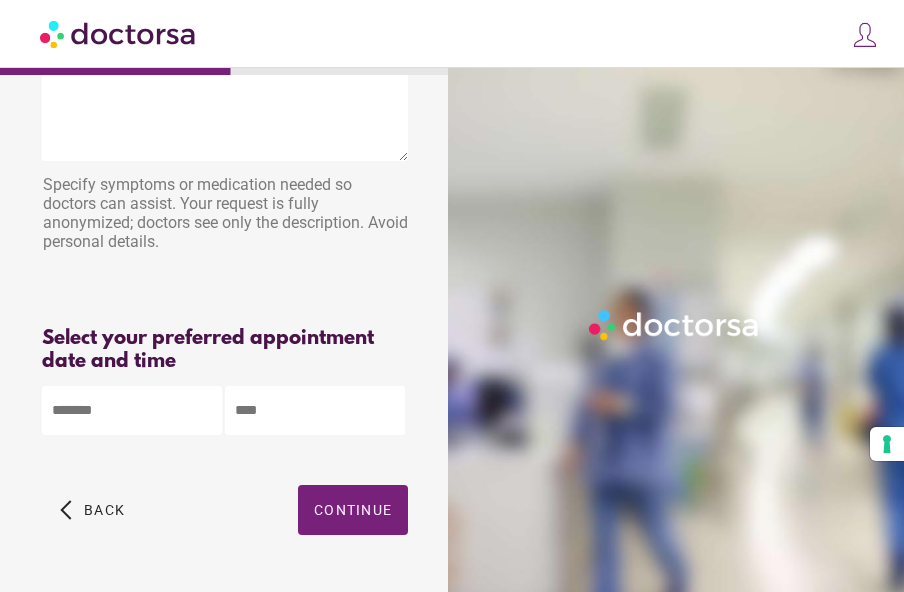 type on "**********" 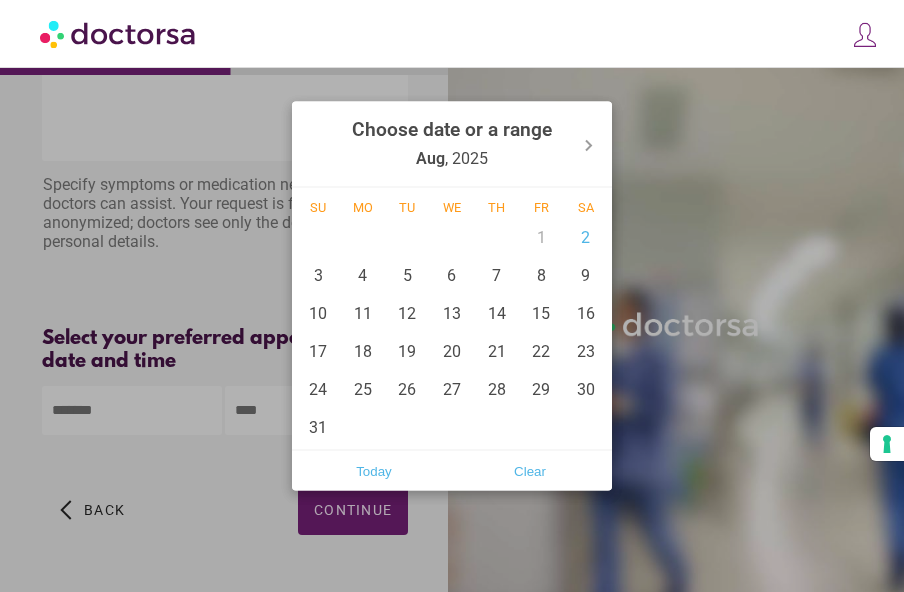 click on "**********" at bounding box center (452, 255) 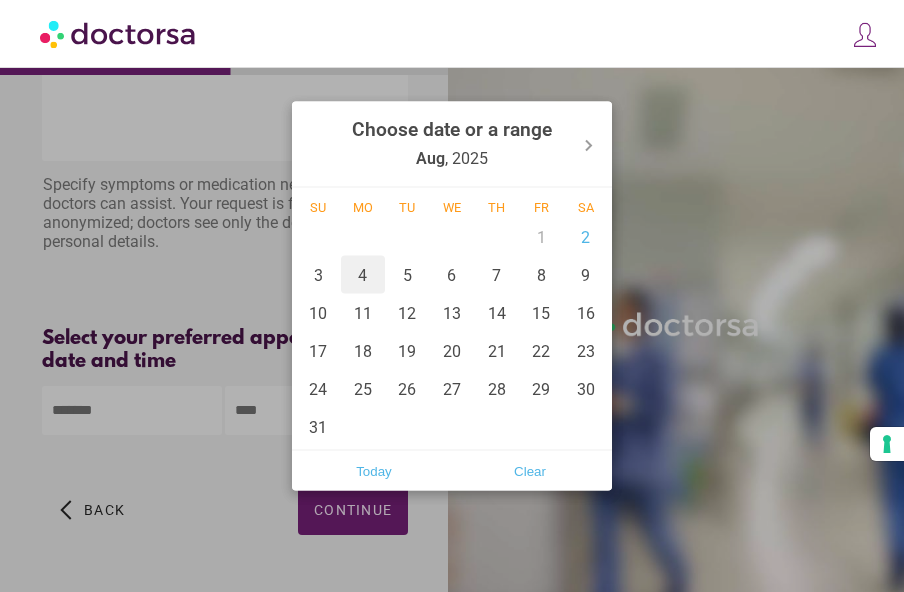 click on "4" at bounding box center (363, 275) 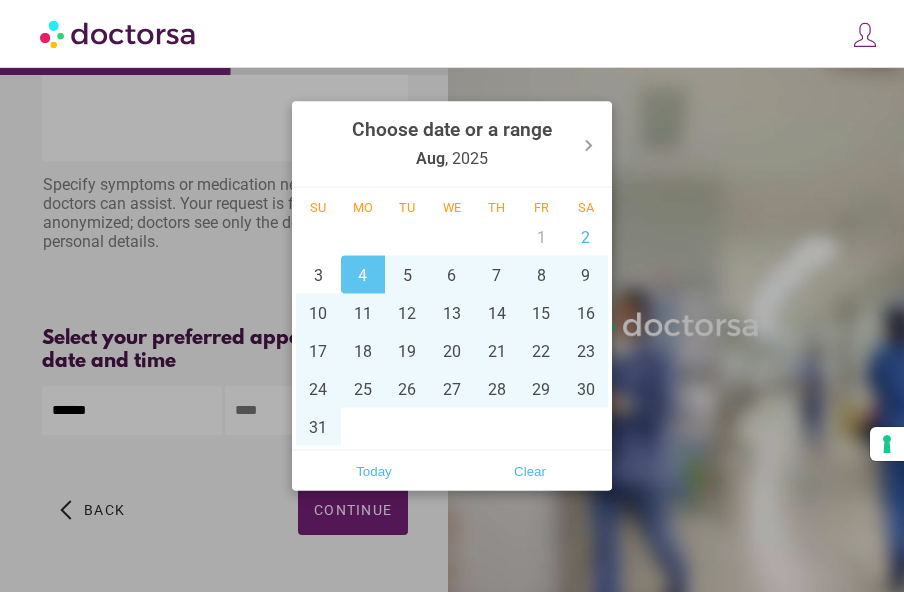 click at bounding box center [452, 296] 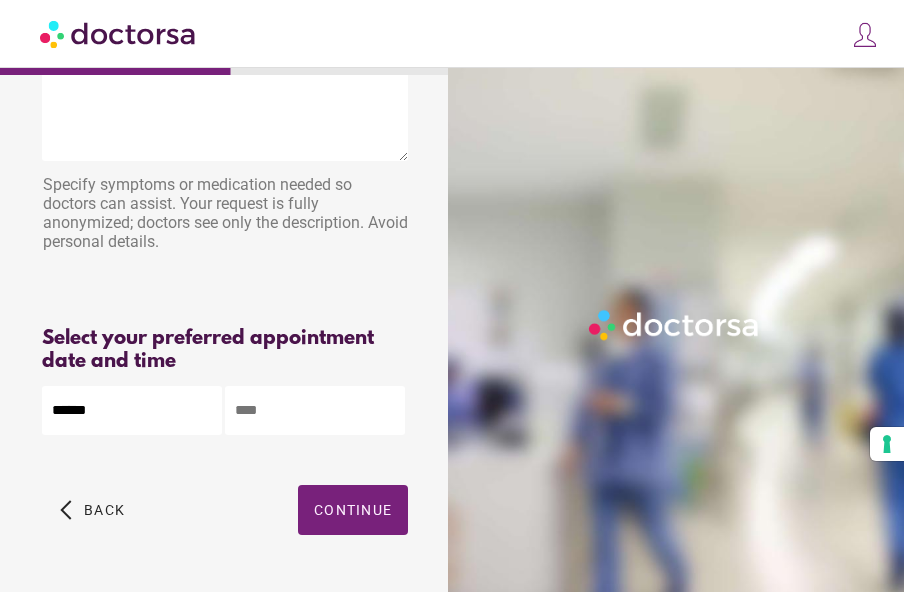 click at bounding box center (315, 410) 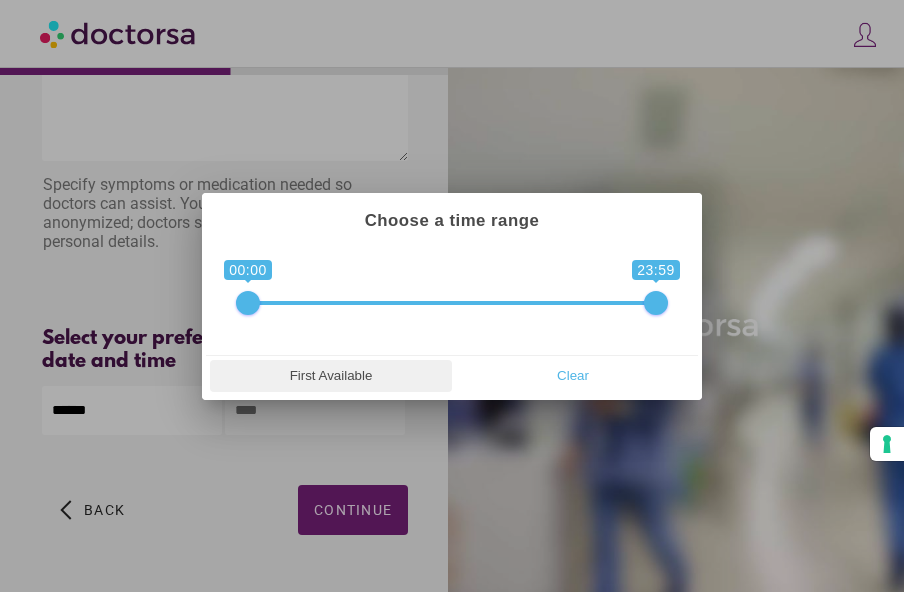 click on "First Available" at bounding box center [331, 376] 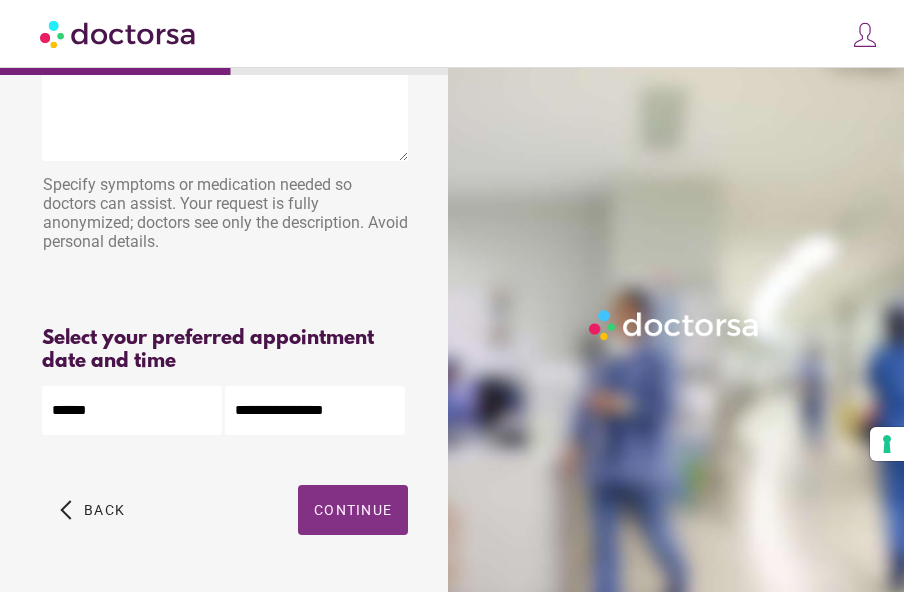 click at bounding box center [353, 510] 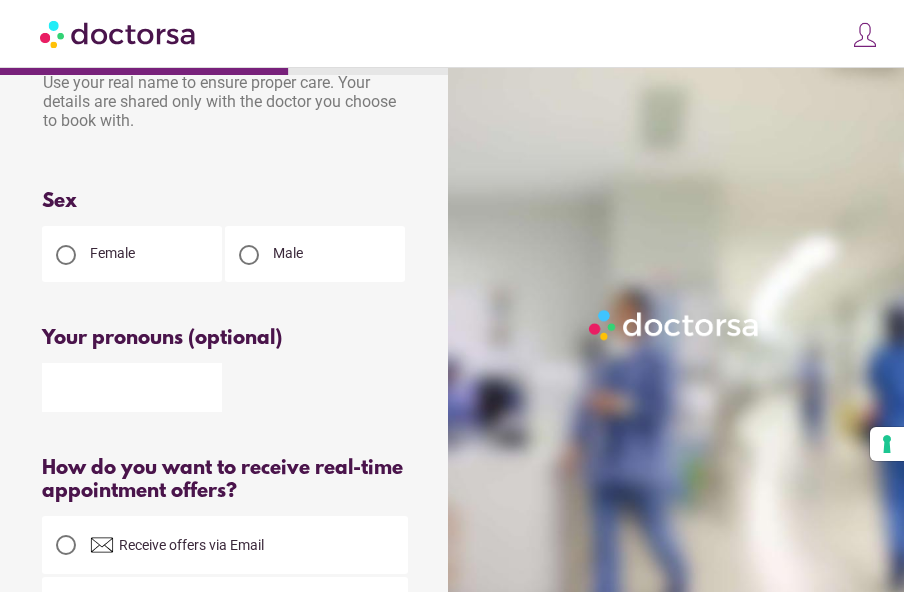 scroll, scrollTop: 0, scrollLeft: 0, axis: both 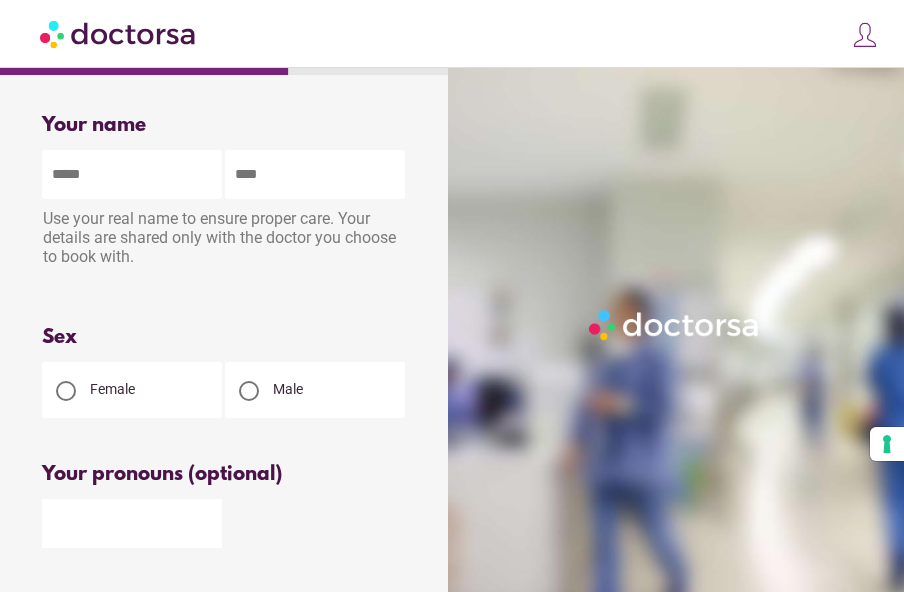 click at bounding box center (132, 174) 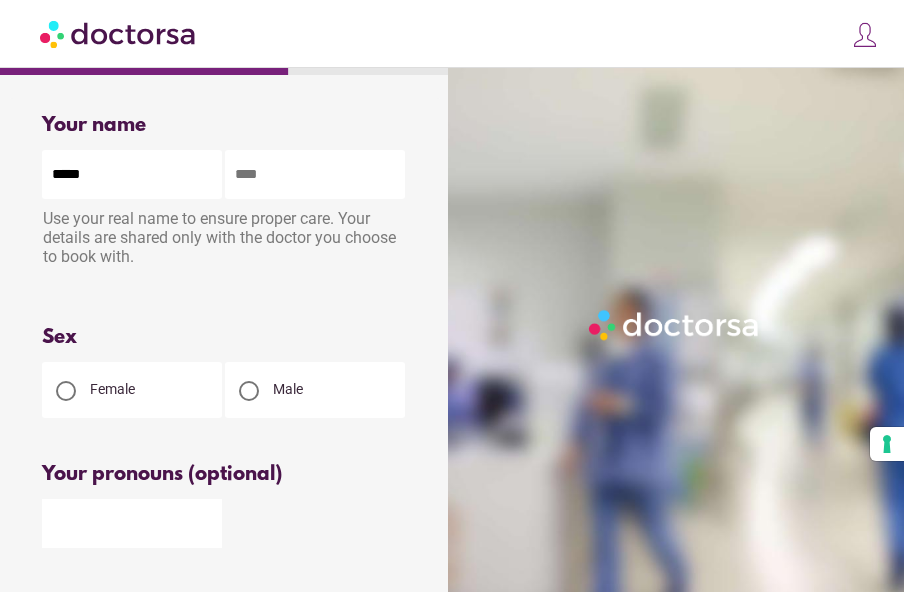 type on "*****" 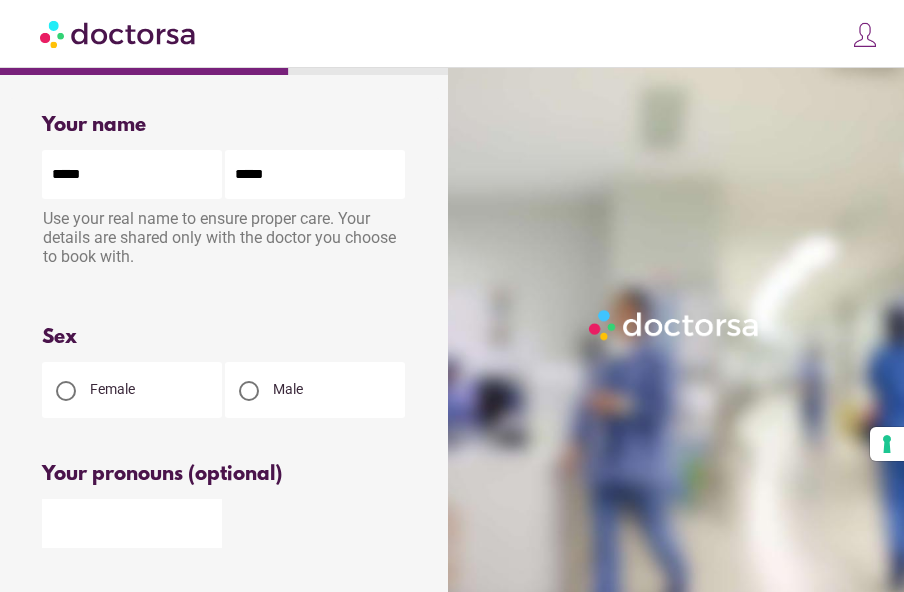 type on "**********" 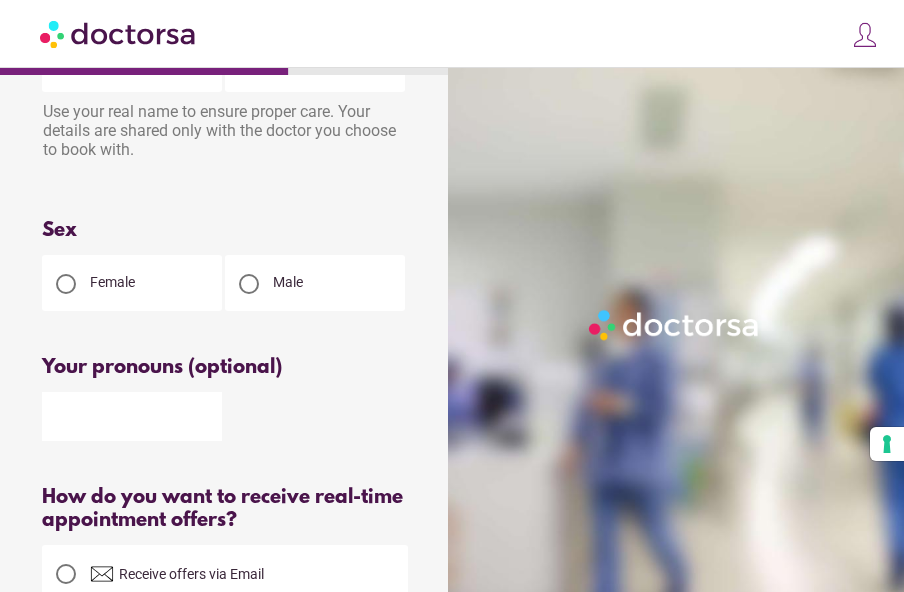 scroll, scrollTop: 130, scrollLeft: 0, axis: vertical 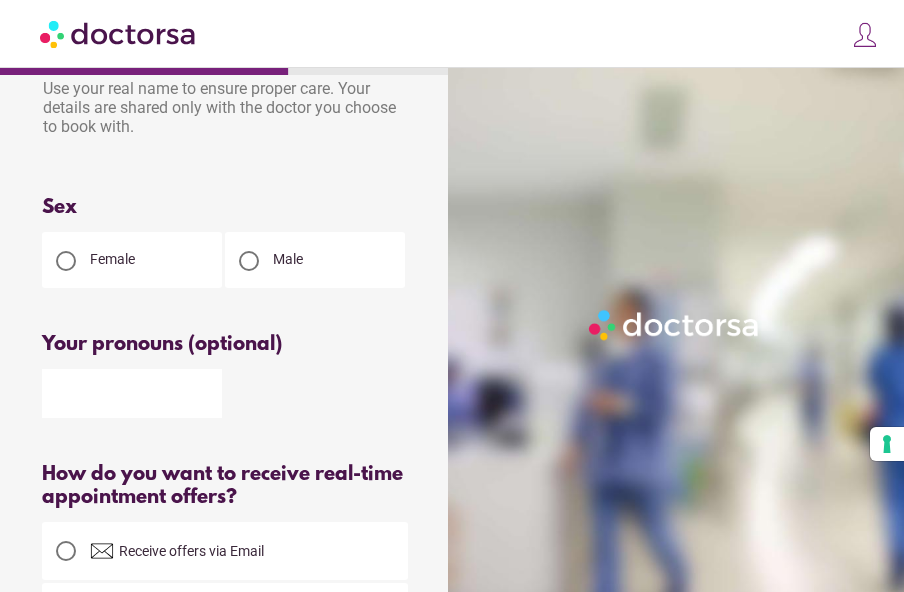 click on "Female" at bounding box center [132, 260] 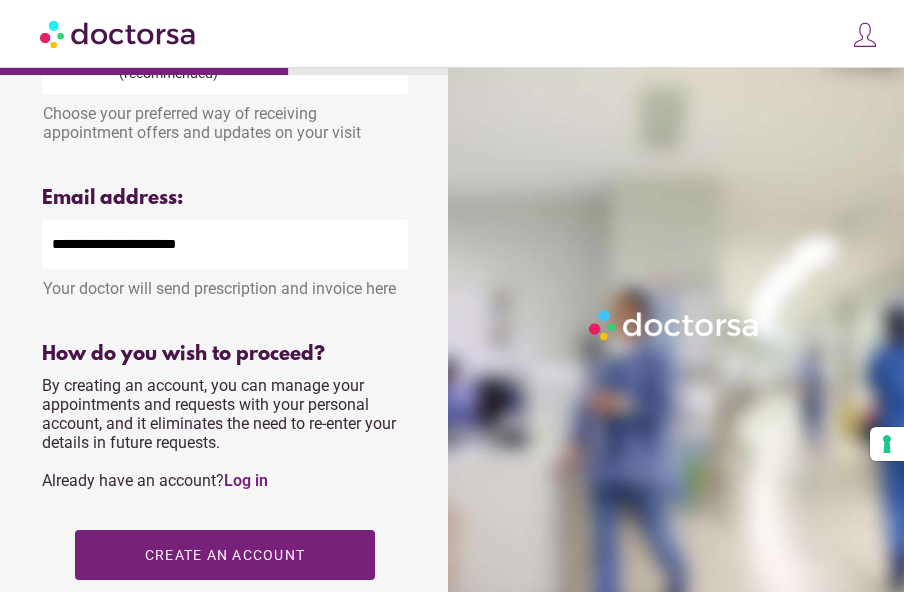 scroll, scrollTop: 801, scrollLeft: 0, axis: vertical 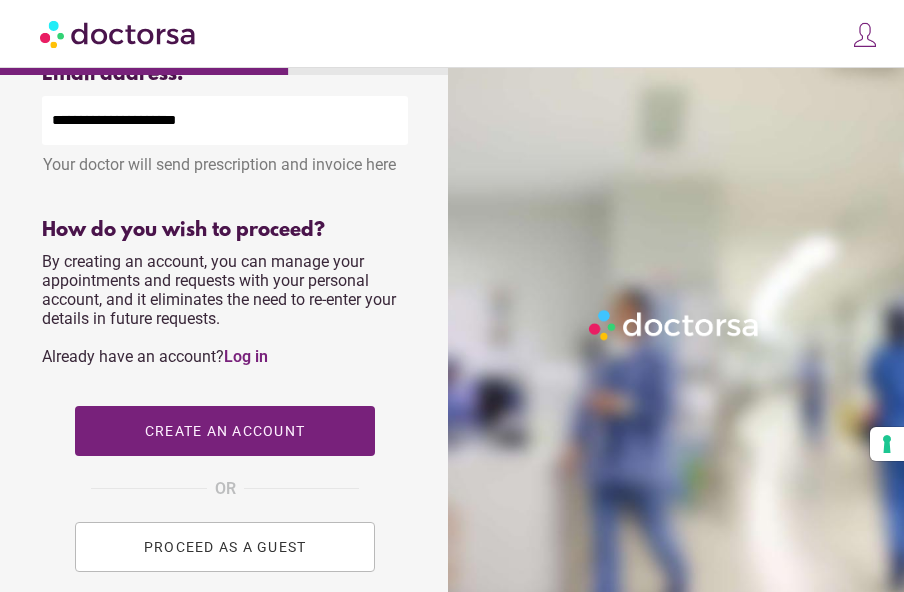 click on "PROCEED AS A GUEST" at bounding box center [225, 547] 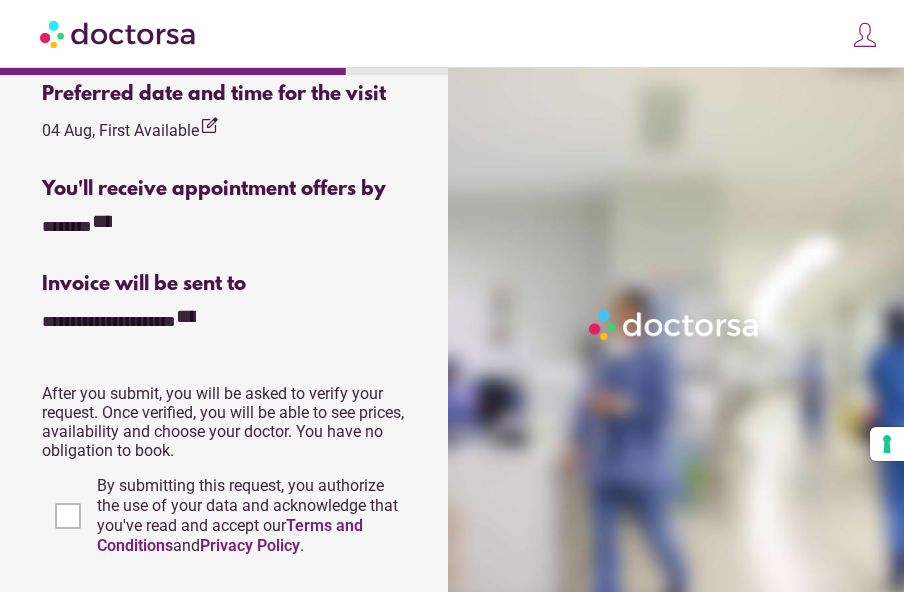 scroll, scrollTop: 755, scrollLeft: 0, axis: vertical 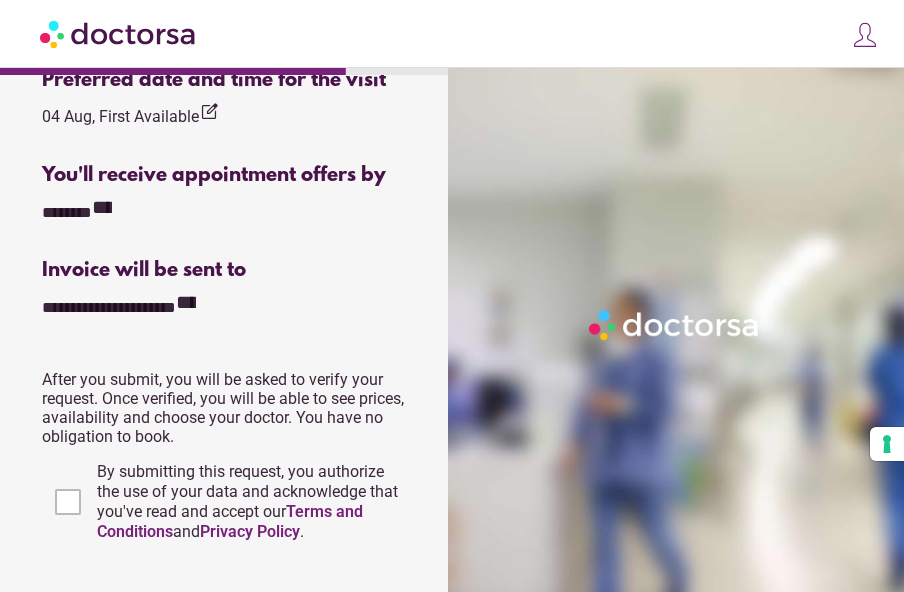 click on "By submitting this request, you authorize the use of your data and acknowledge that
you've read and accept our  Terms and Conditions  and  Privacy Policy ." at bounding box center (247, 501) 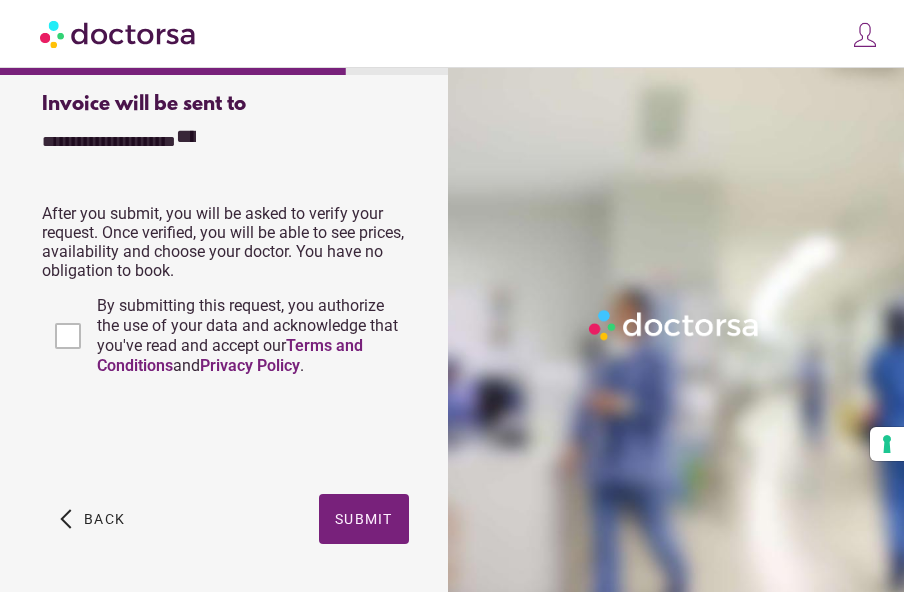 scroll, scrollTop: 922, scrollLeft: 0, axis: vertical 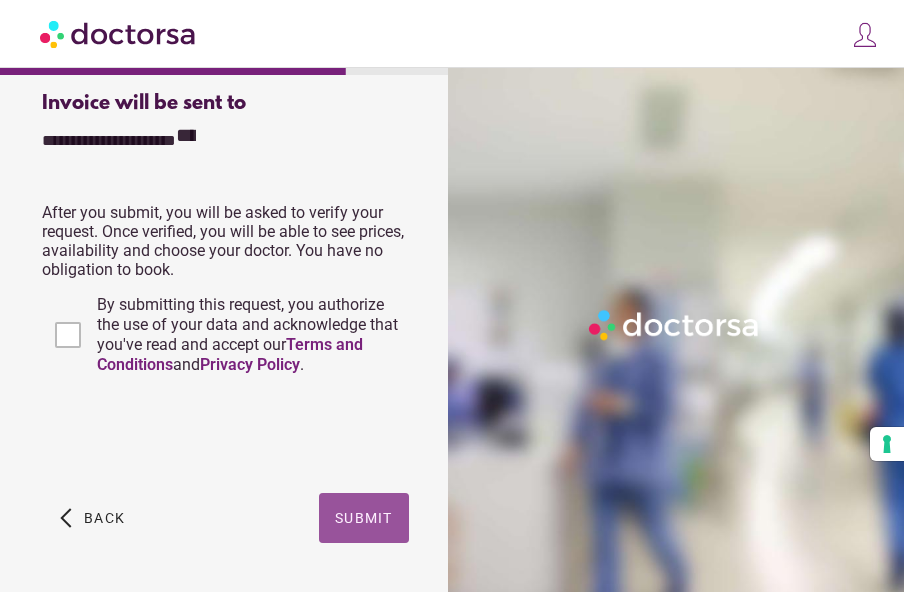 click on "Submit" at bounding box center (364, 518) 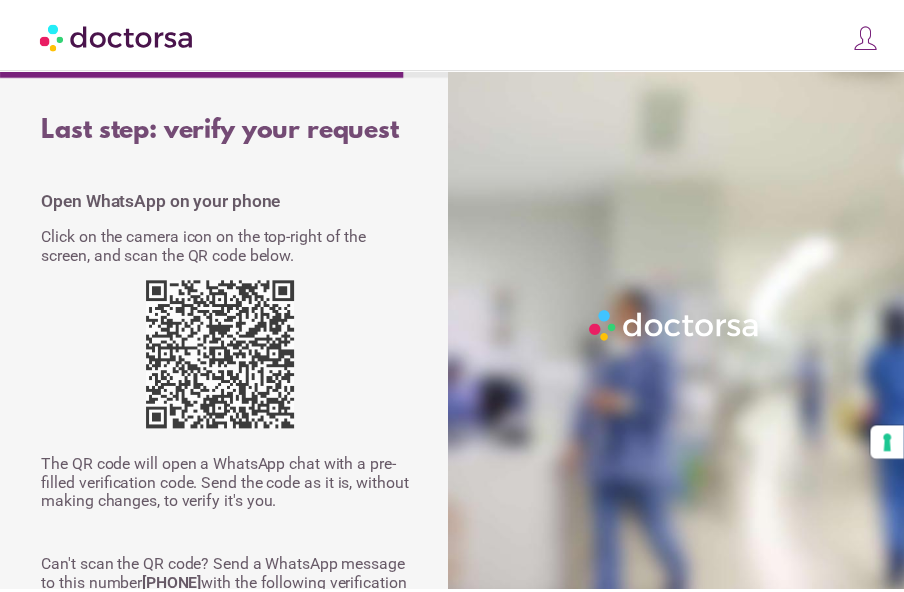 scroll, scrollTop: 0, scrollLeft: 0, axis: both 